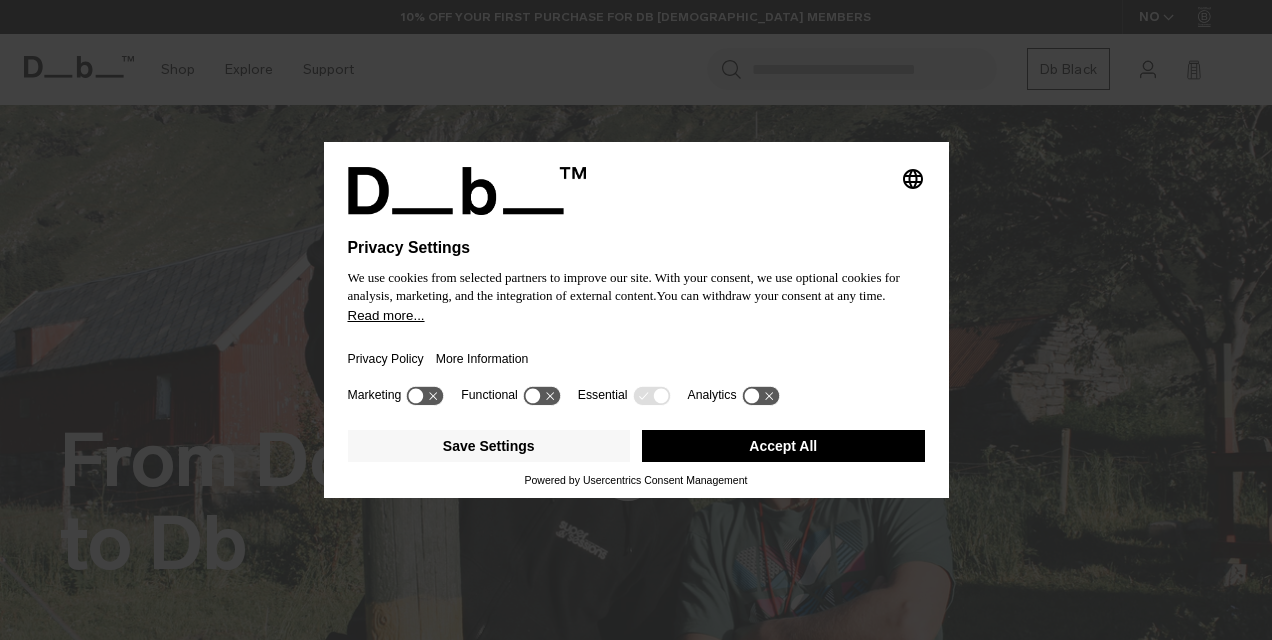 scroll, scrollTop: 0, scrollLeft: 0, axis: both 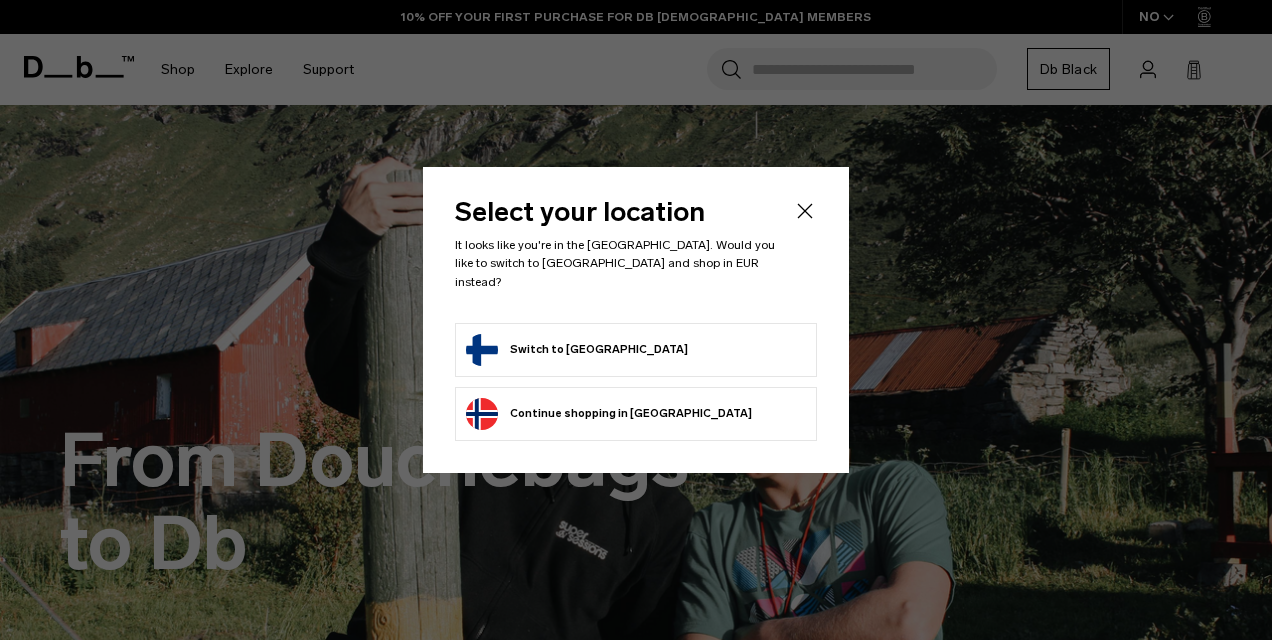 click on "Switch to Finland" at bounding box center (636, 350) 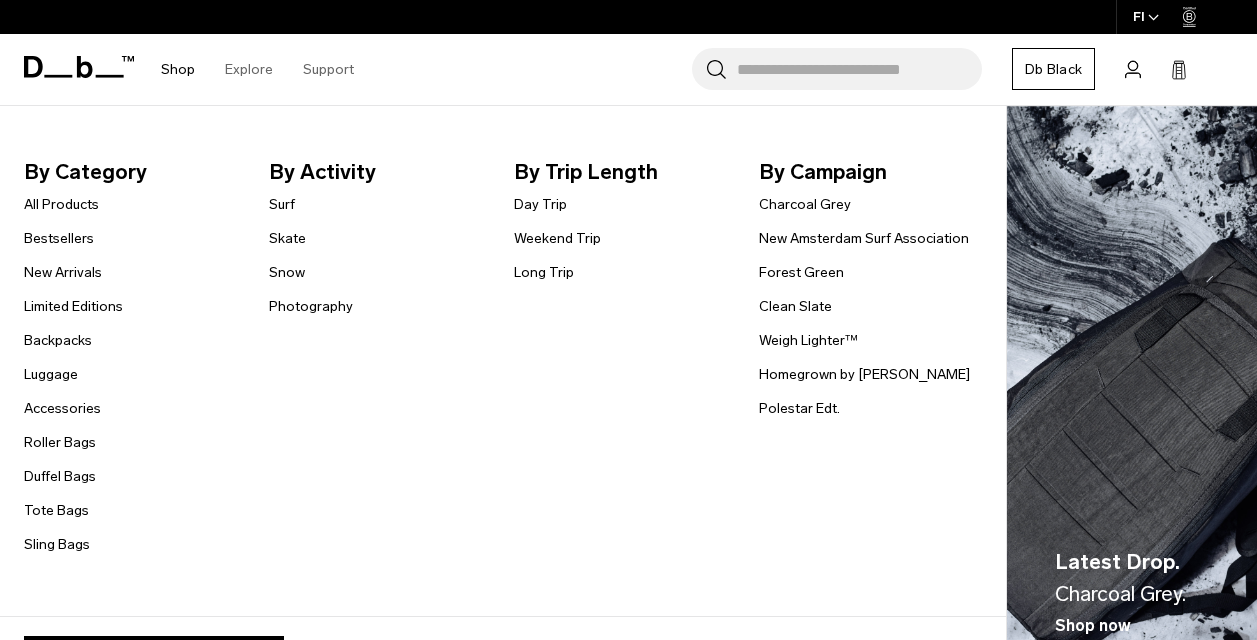 scroll, scrollTop: 0, scrollLeft: 0, axis: both 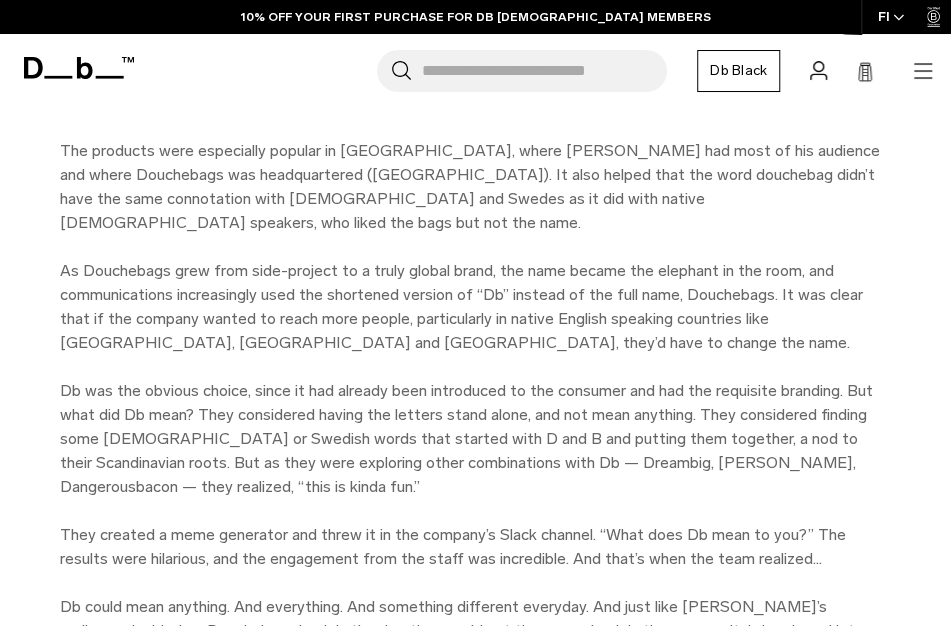 click 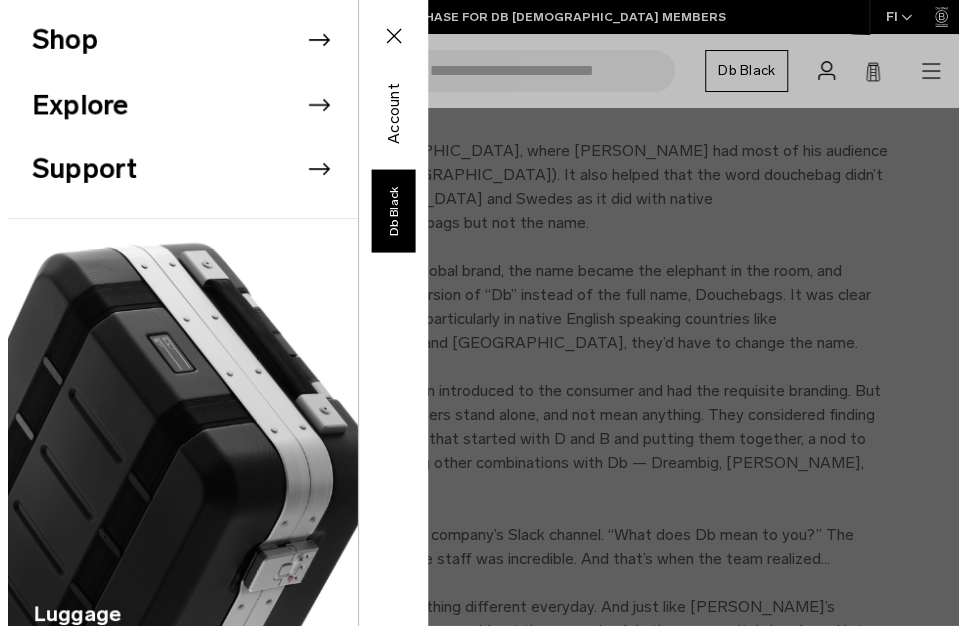 scroll, scrollTop: 2252, scrollLeft: 0, axis: vertical 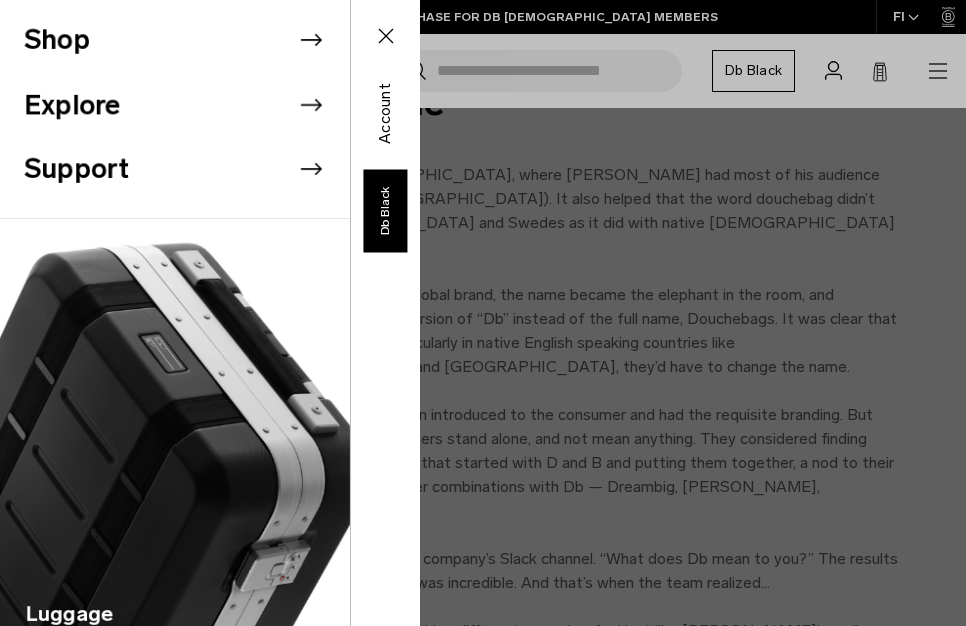 click on "Shop" at bounding box center [187, 40] 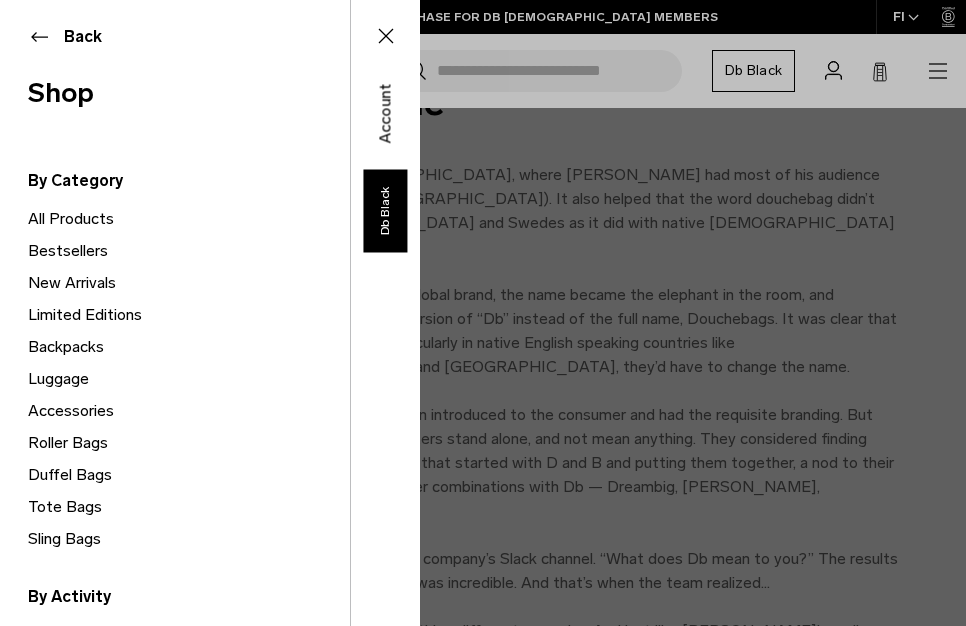 click on "All Products" at bounding box center (189, 219) 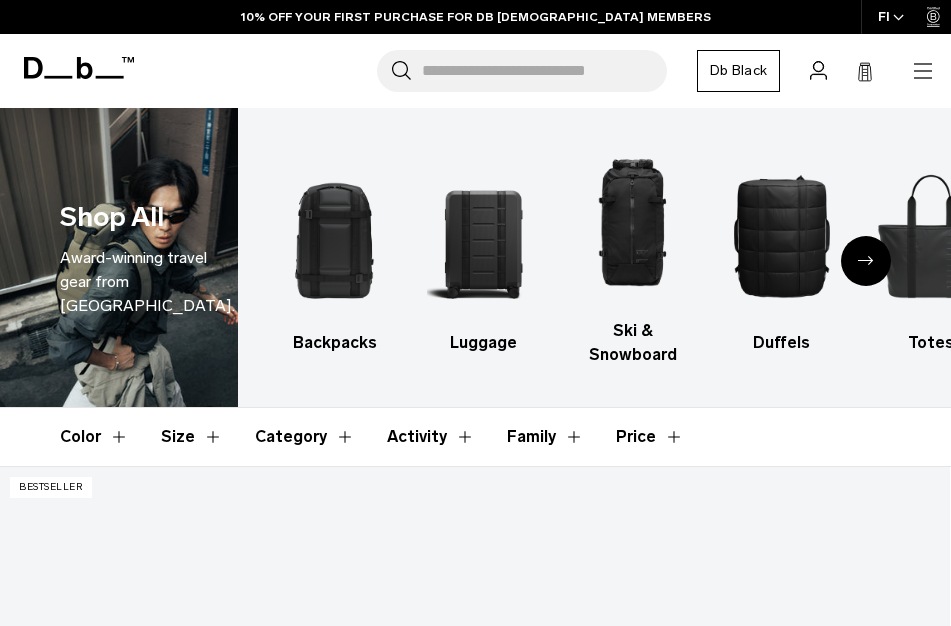 scroll, scrollTop: 500, scrollLeft: 0, axis: vertical 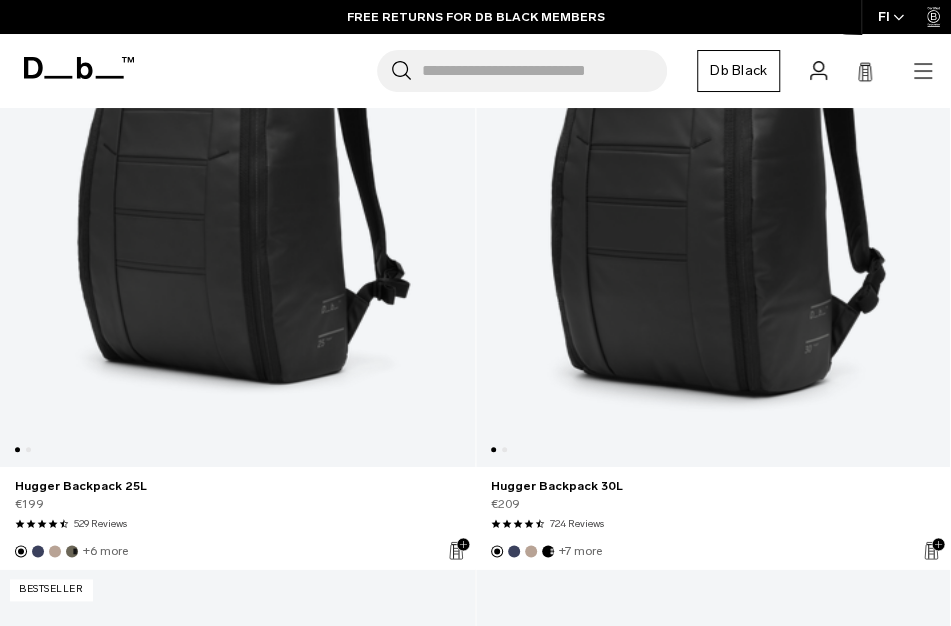click at bounding box center [237, 167] 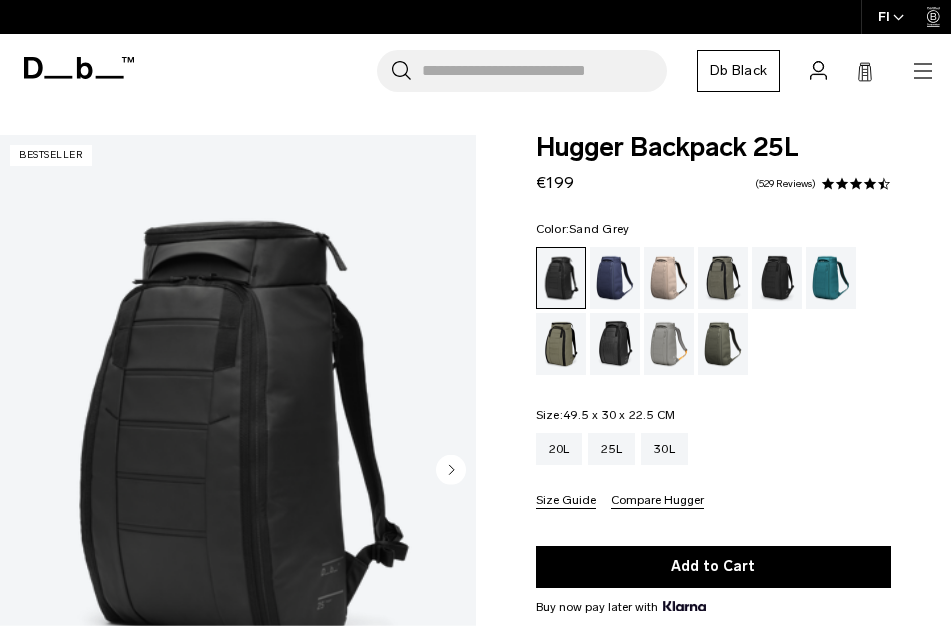 scroll, scrollTop: 0, scrollLeft: 0, axis: both 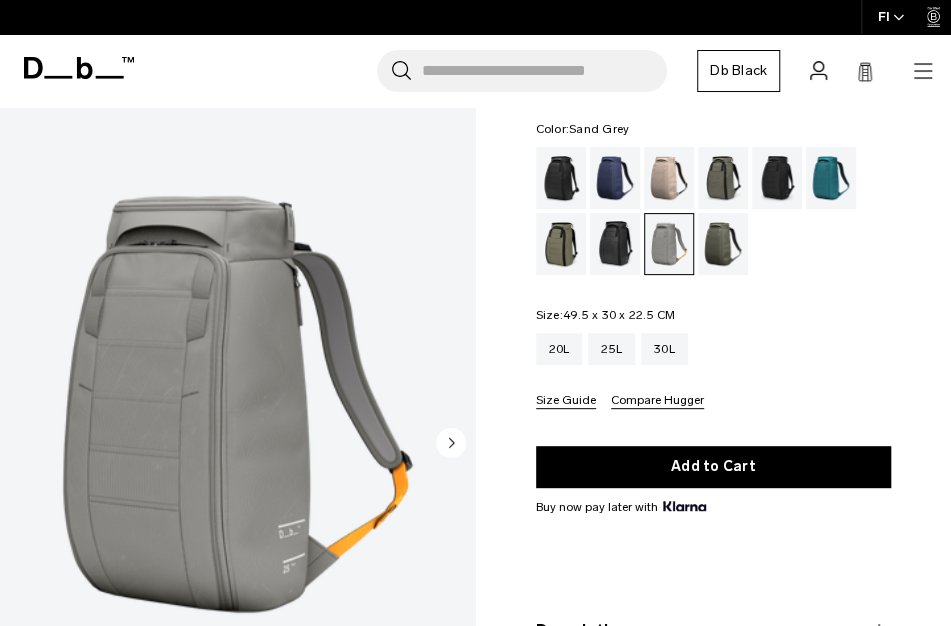 click 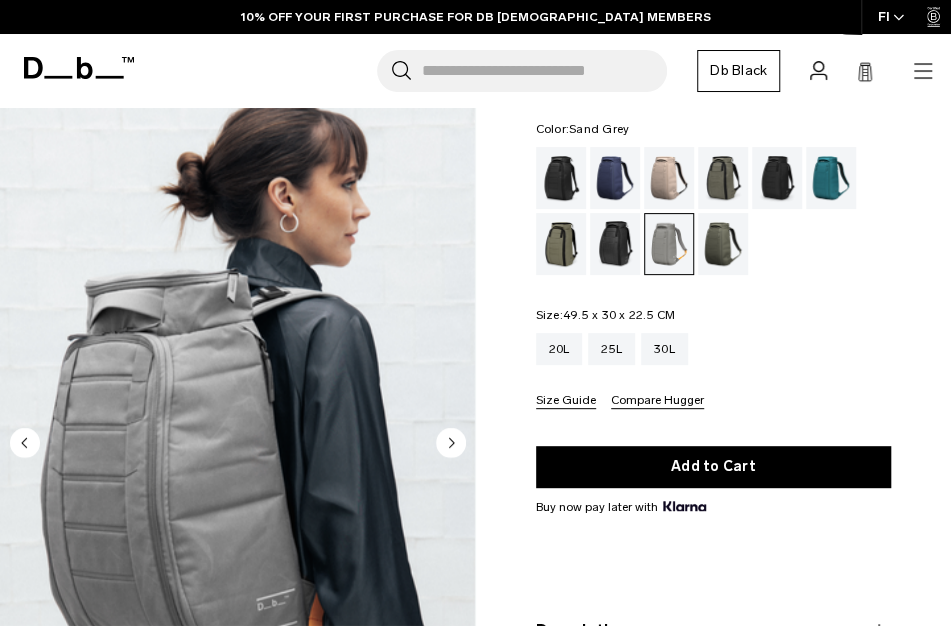 scroll, scrollTop: 0, scrollLeft: 0, axis: both 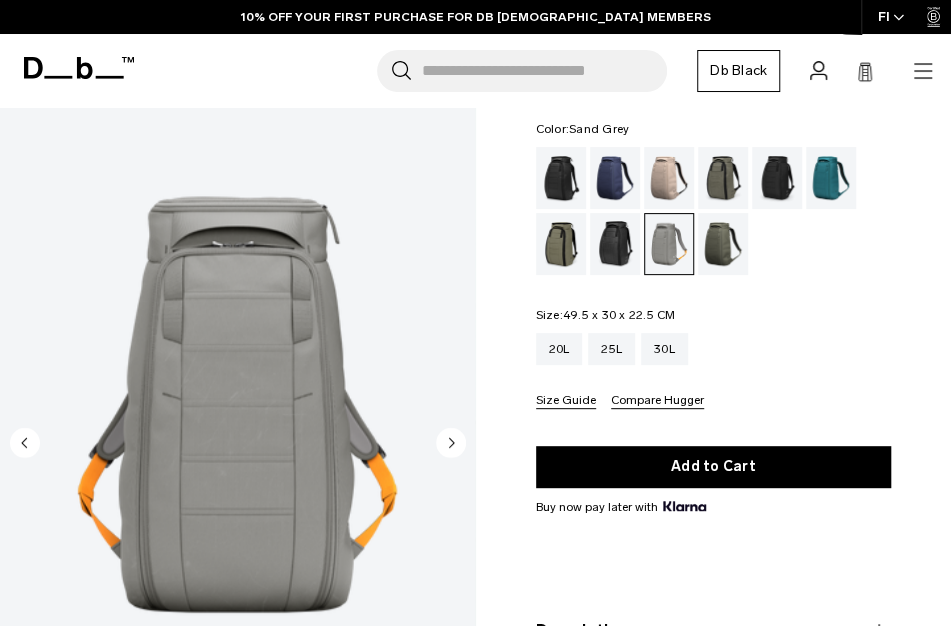 click 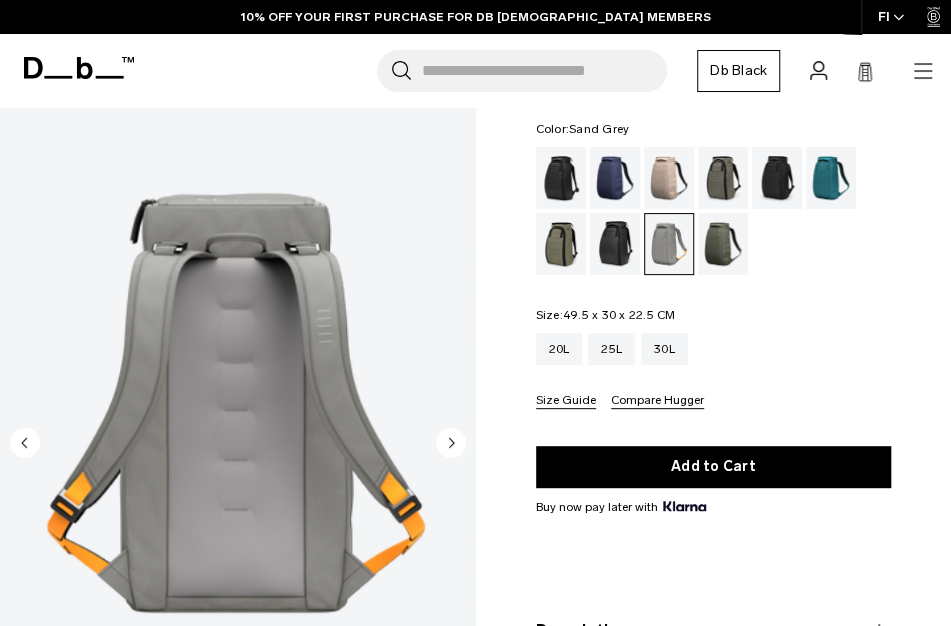 click 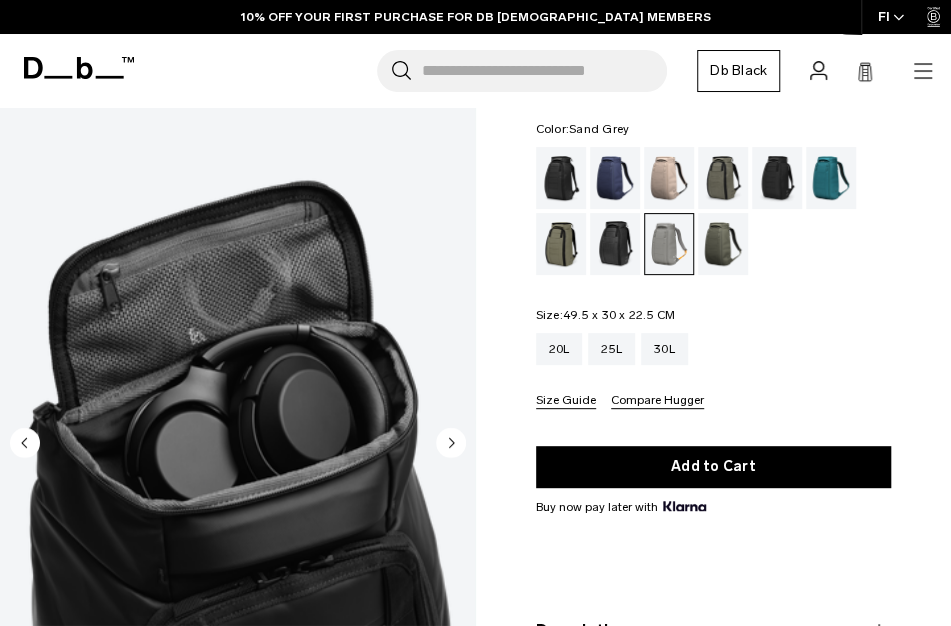 click 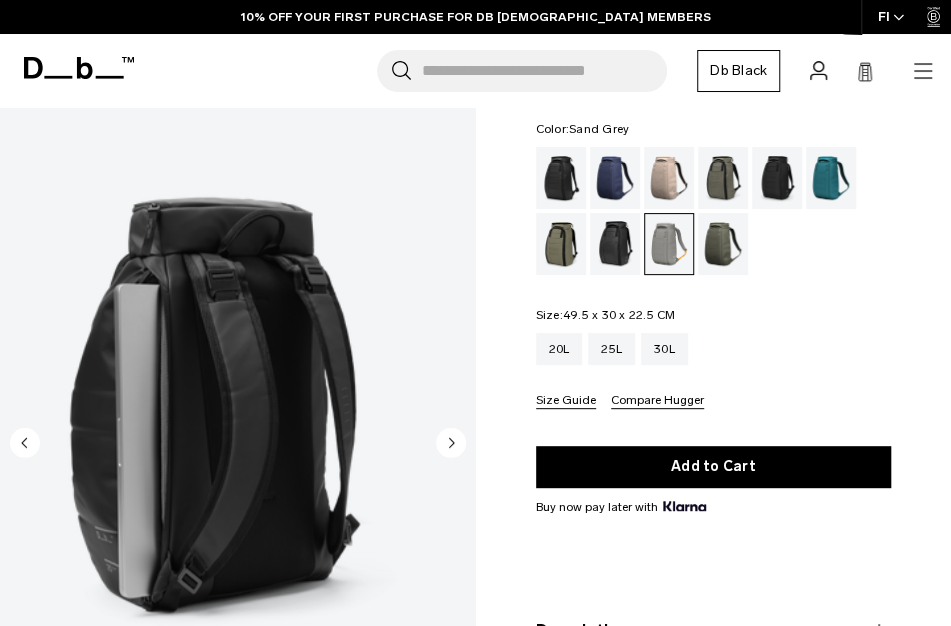 click 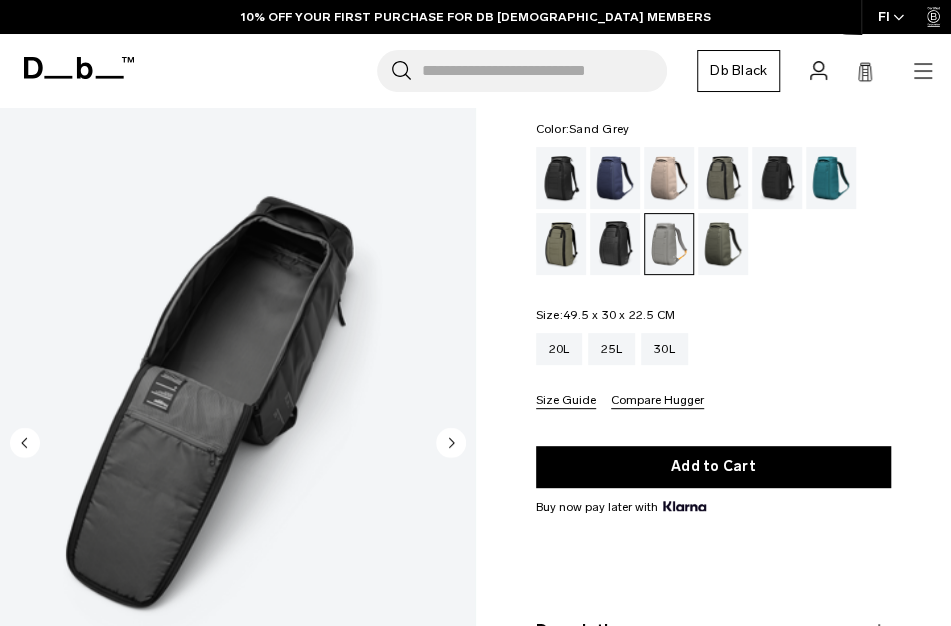click 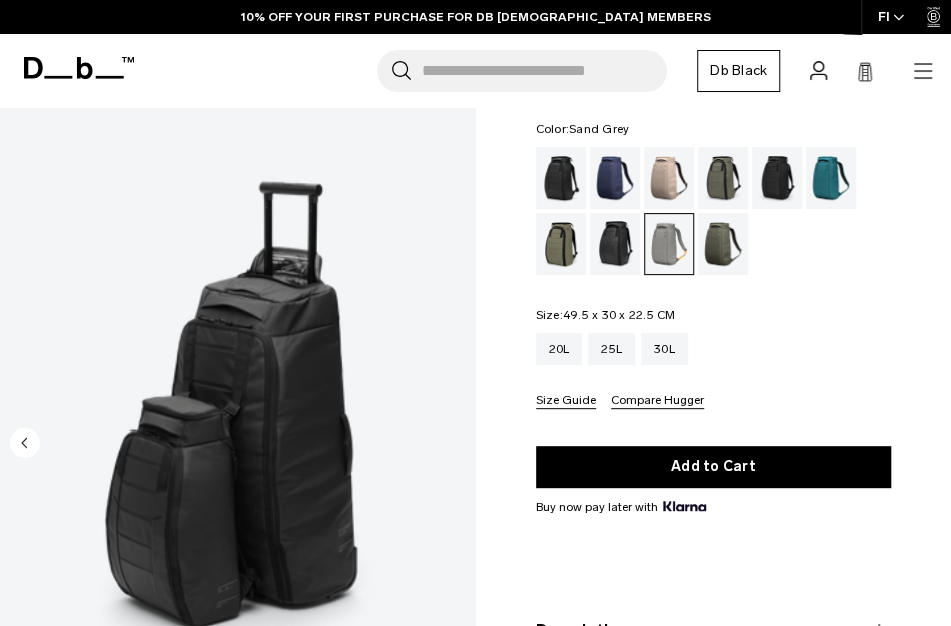 click at bounding box center (237, 404) 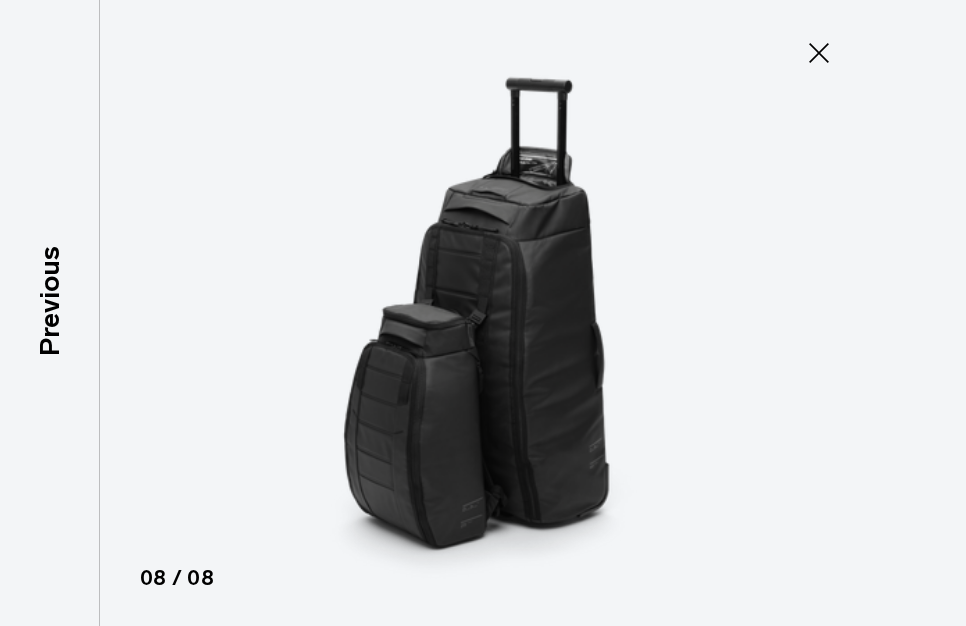 click 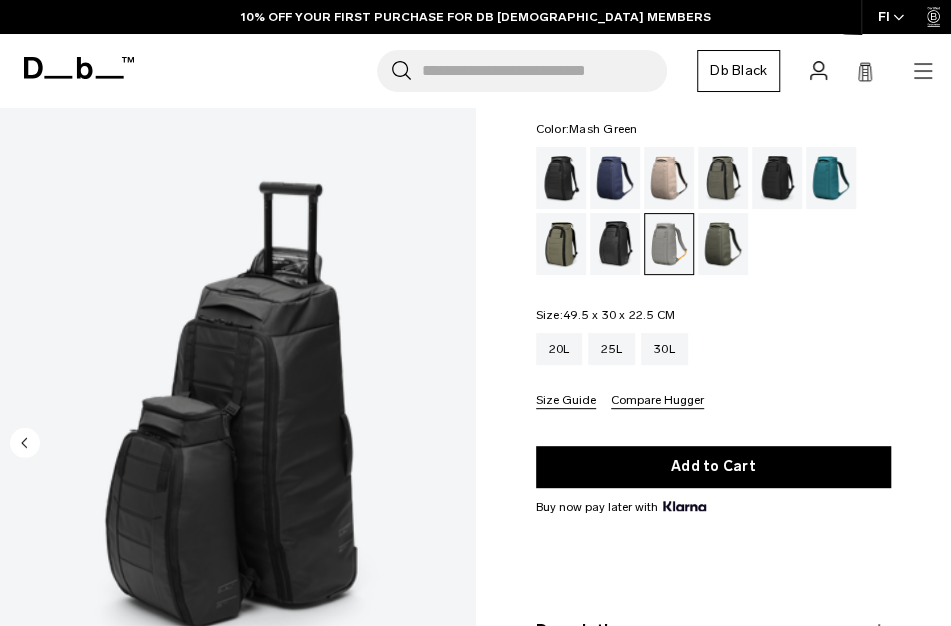 click at bounding box center [561, 244] 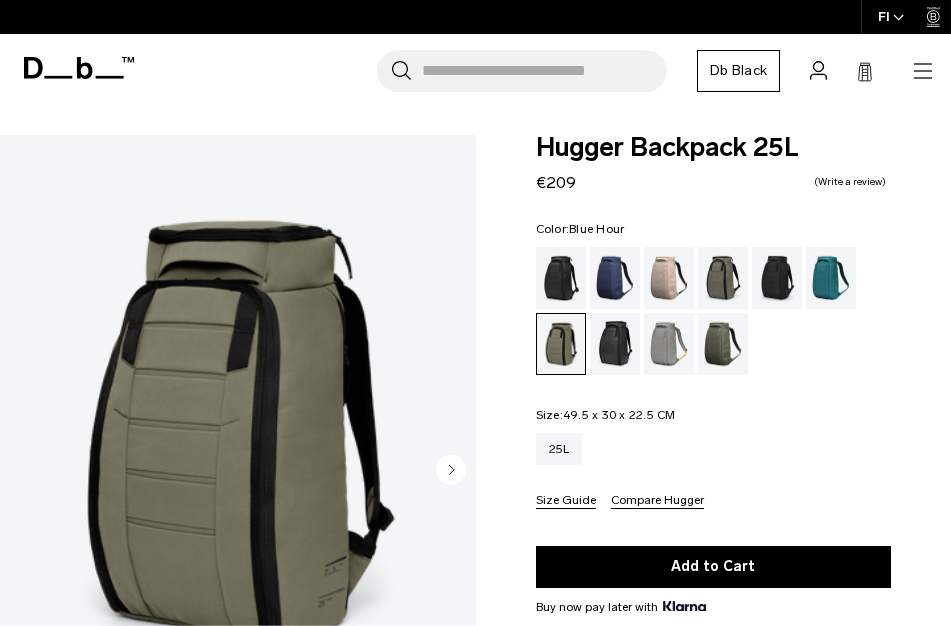 scroll, scrollTop: 0, scrollLeft: 0, axis: both 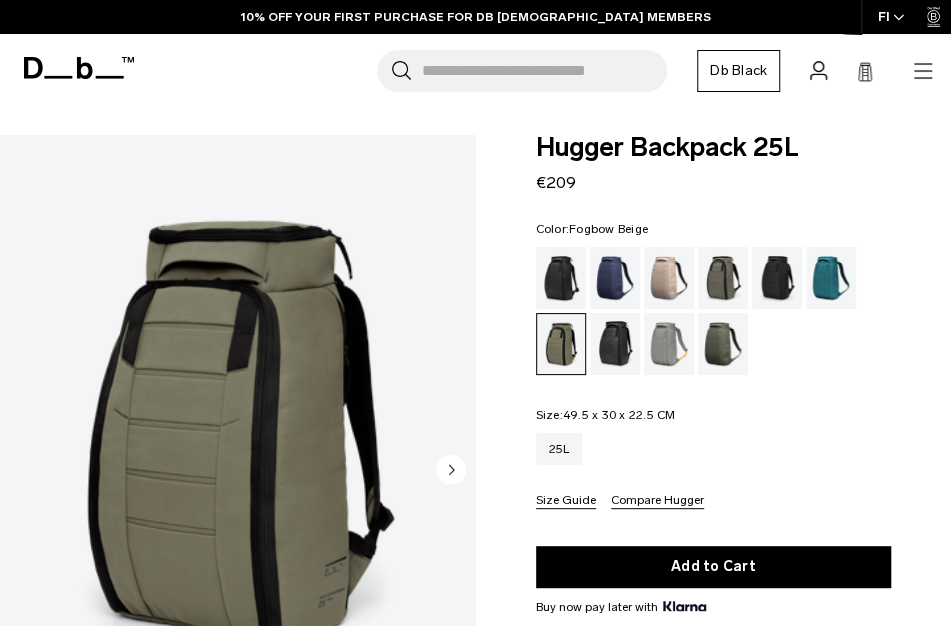 click at bounding box center (669, 278) 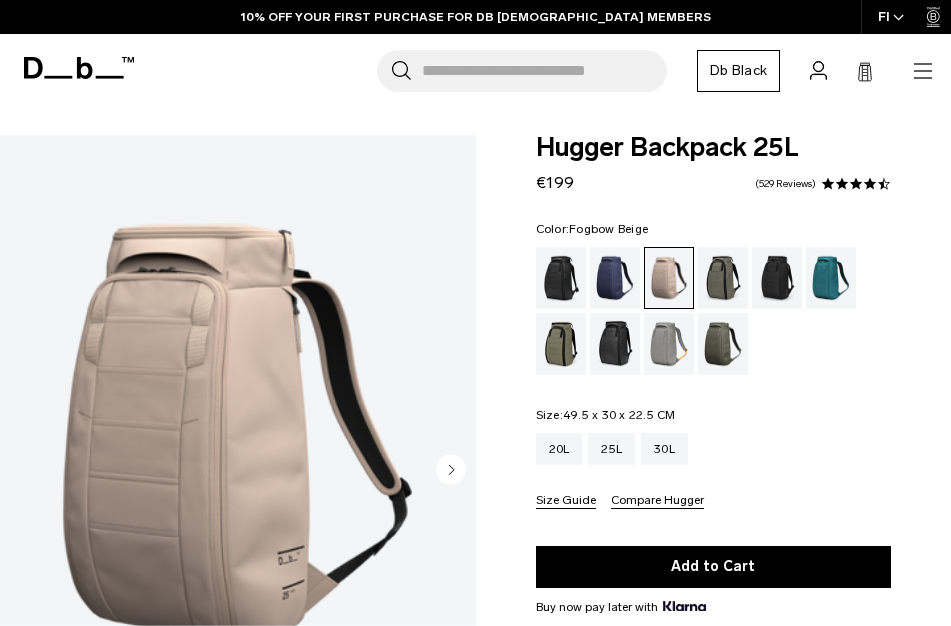scroll, scrollTop: 0, scrollLeft: 0, axis: both 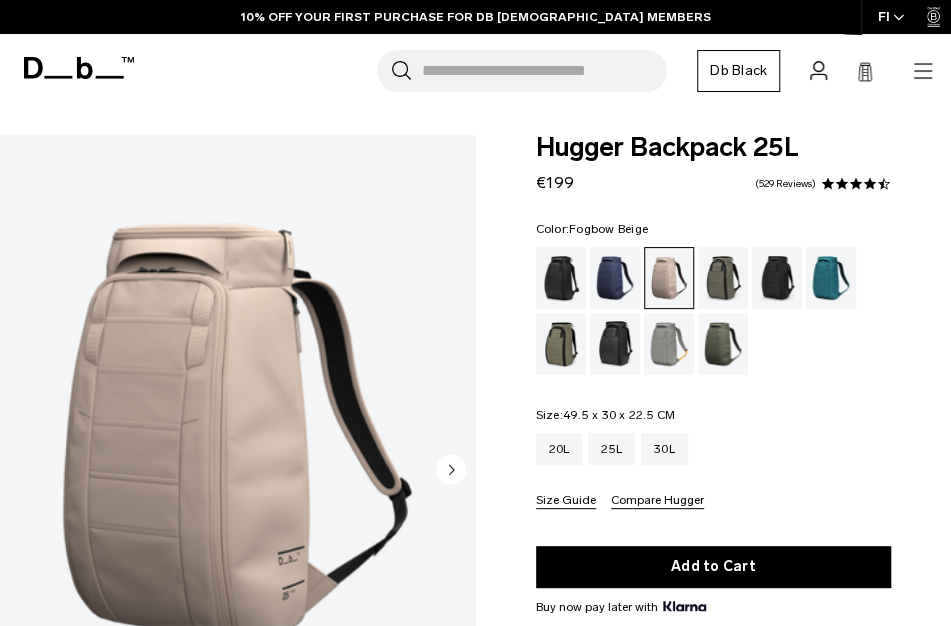 click 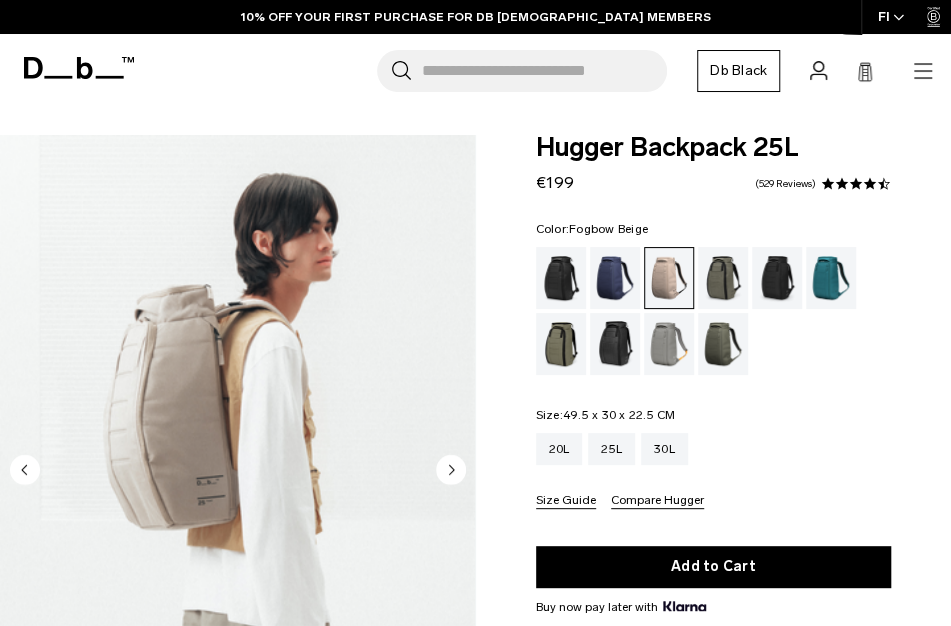 scroll, scrollTop: 0, scrollLeft: 53, axis: horizontal 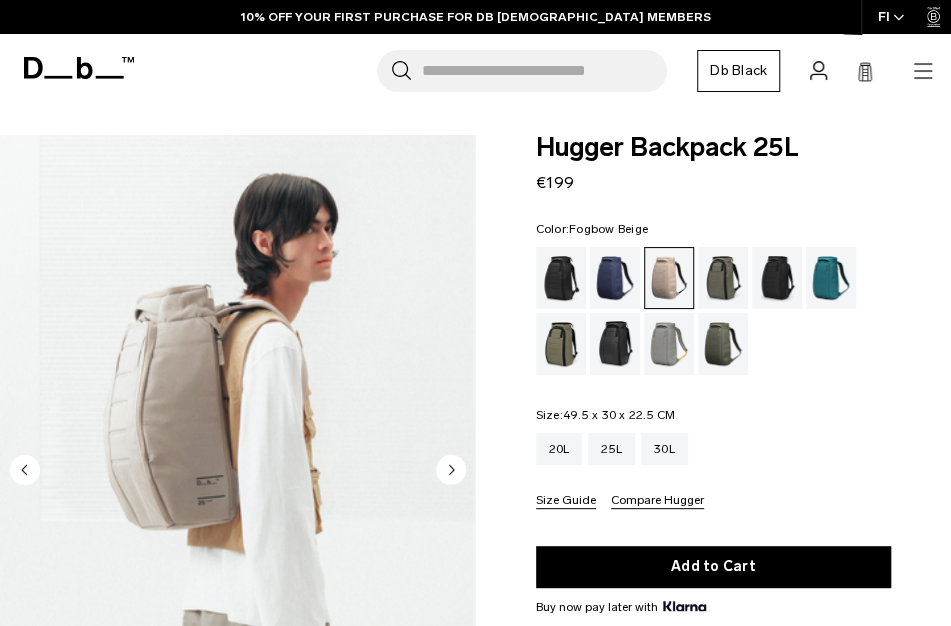 click 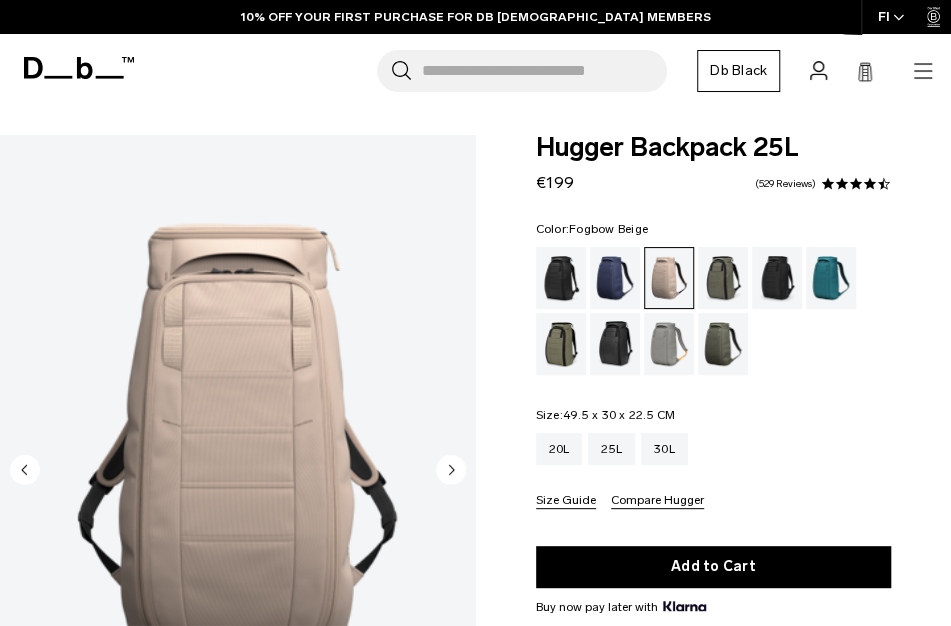 scroll, scrollTop: 0, scrollLeft: 80, axis: horizontal 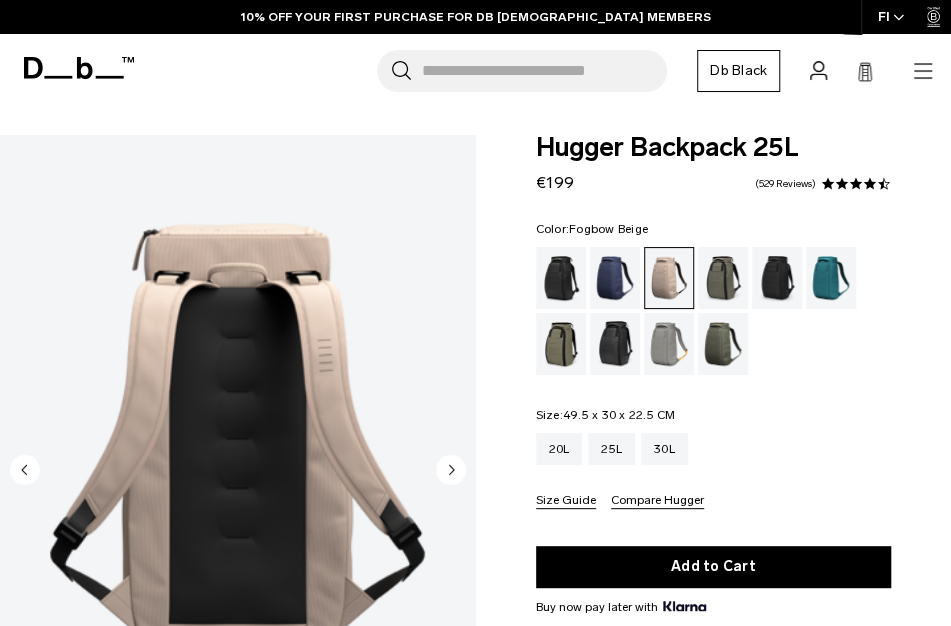 click 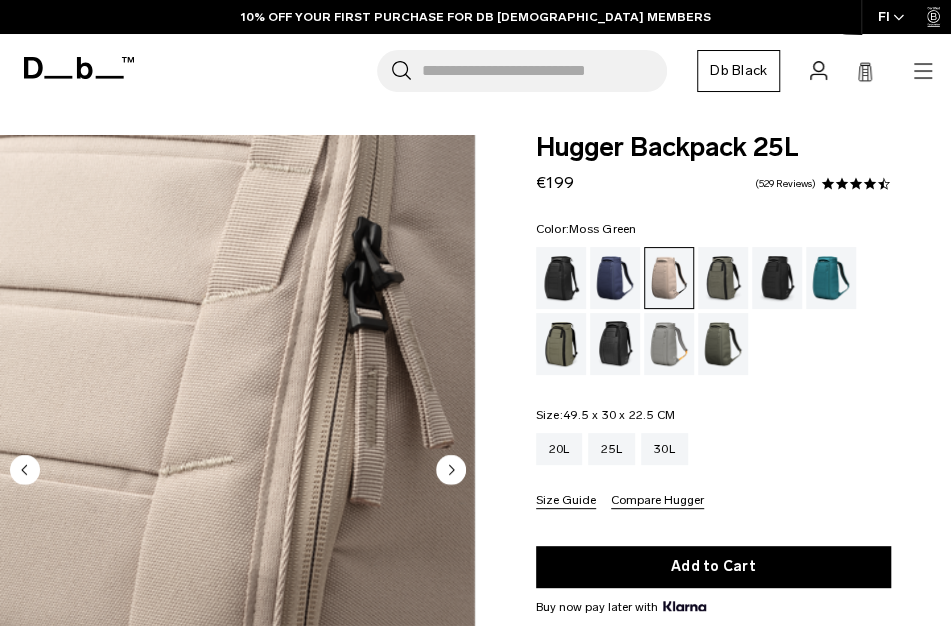 click at bounding box center (723, 344) 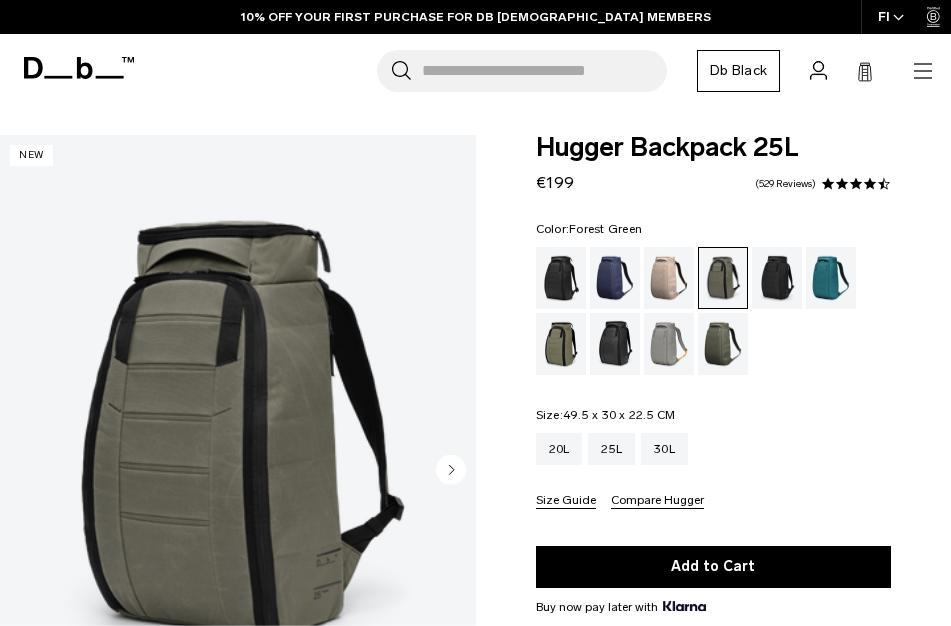 scroll, scrollTop: 0, scrollLeft: 0, axis: both 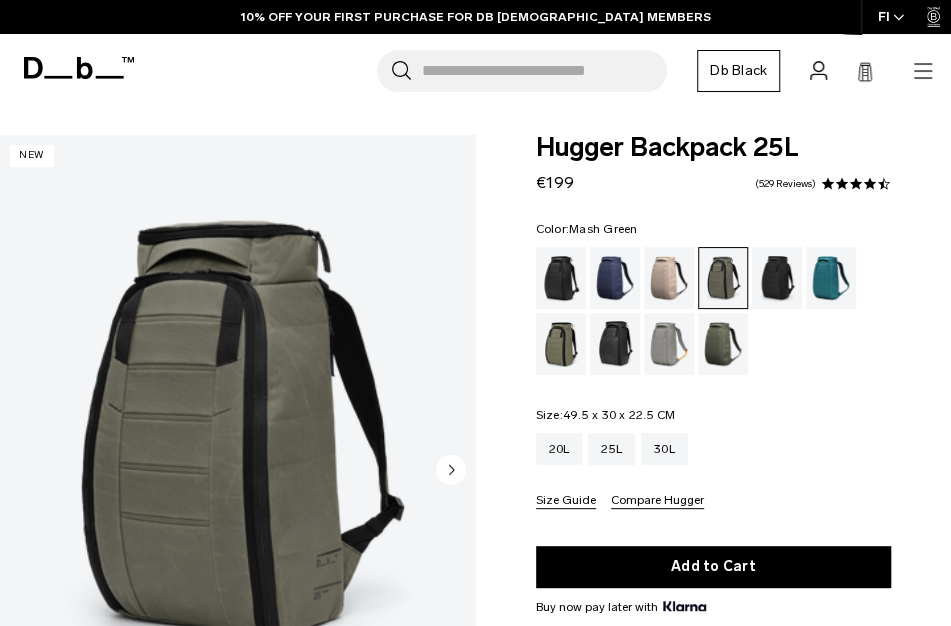 click at bounding box center (561, 344) 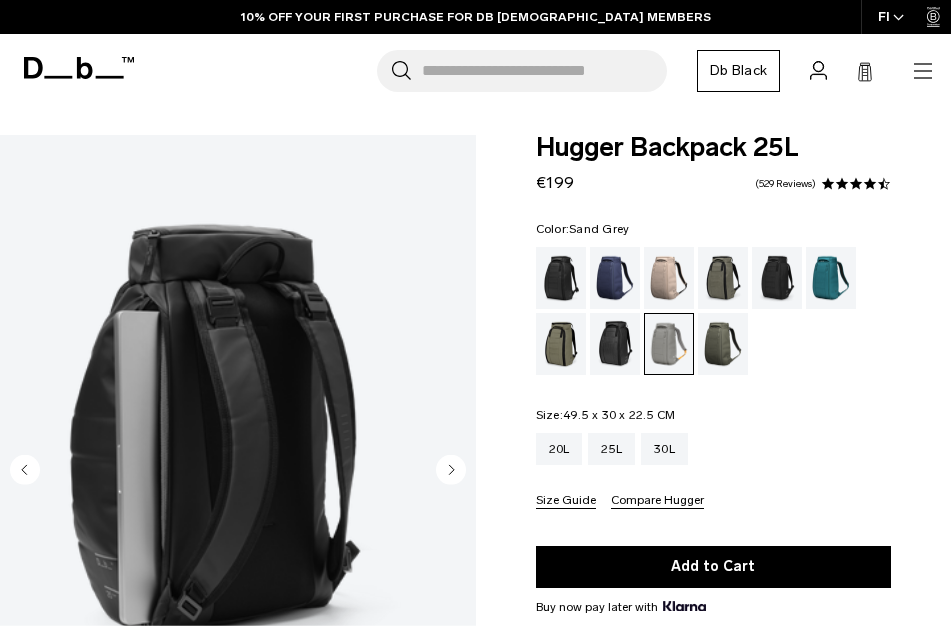 scroll, scrollTop: 0, scrollLeft: 0, axis: both 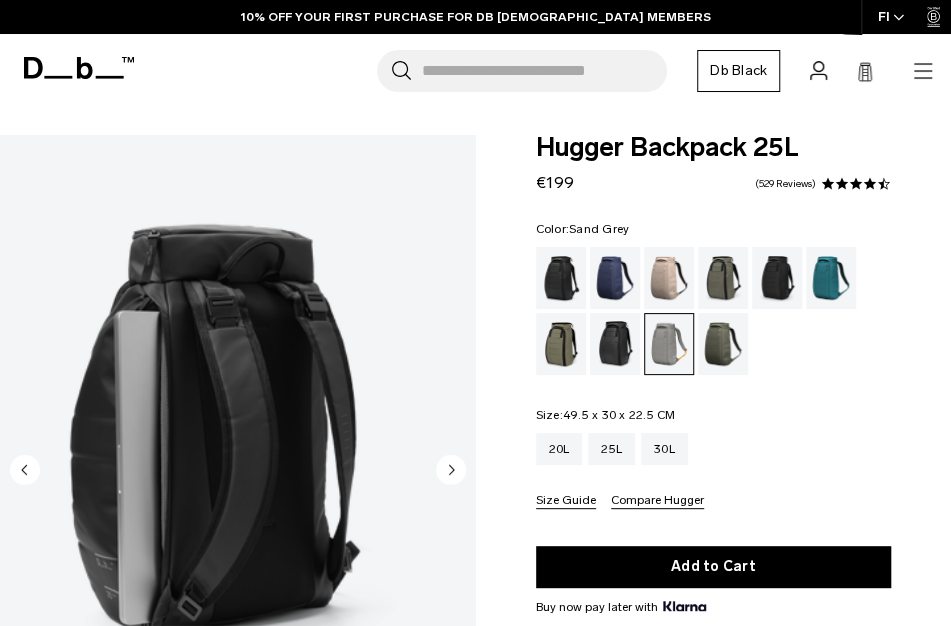 click 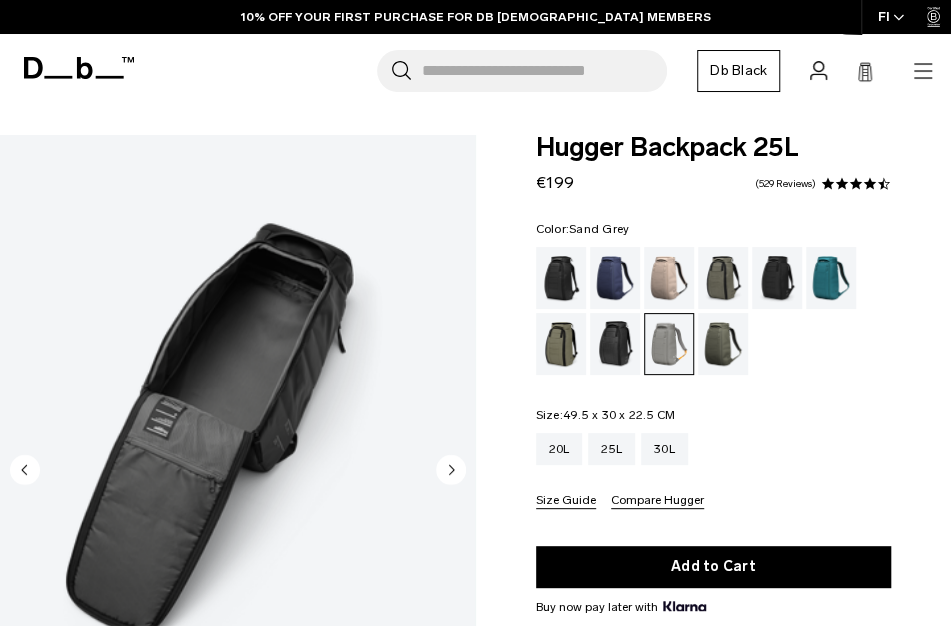 scroll, scrollTop: 0, scrollLeft: 0, axis: both 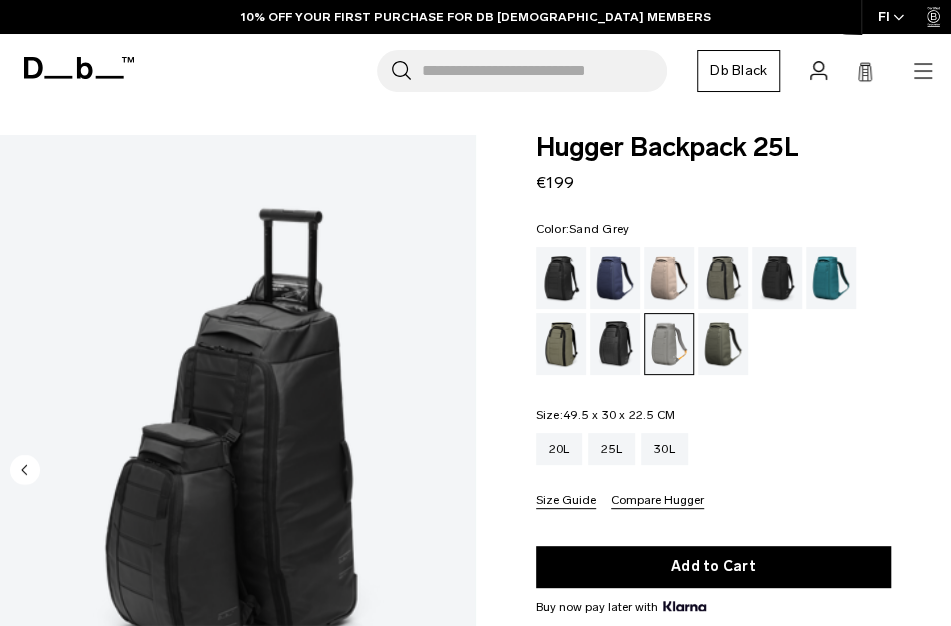 click on "08 / 08" at bounding box center (238, 471) 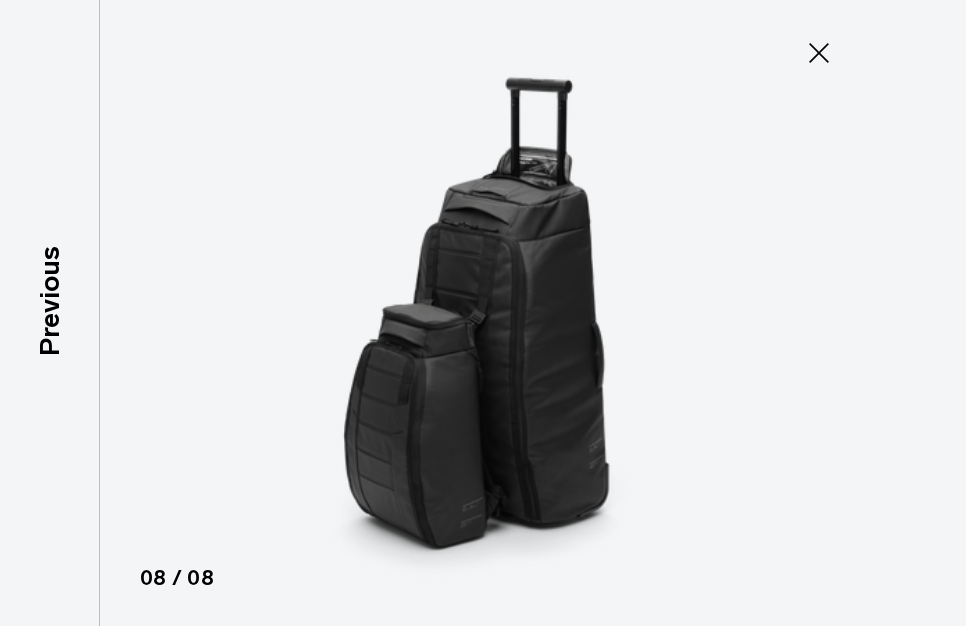 click 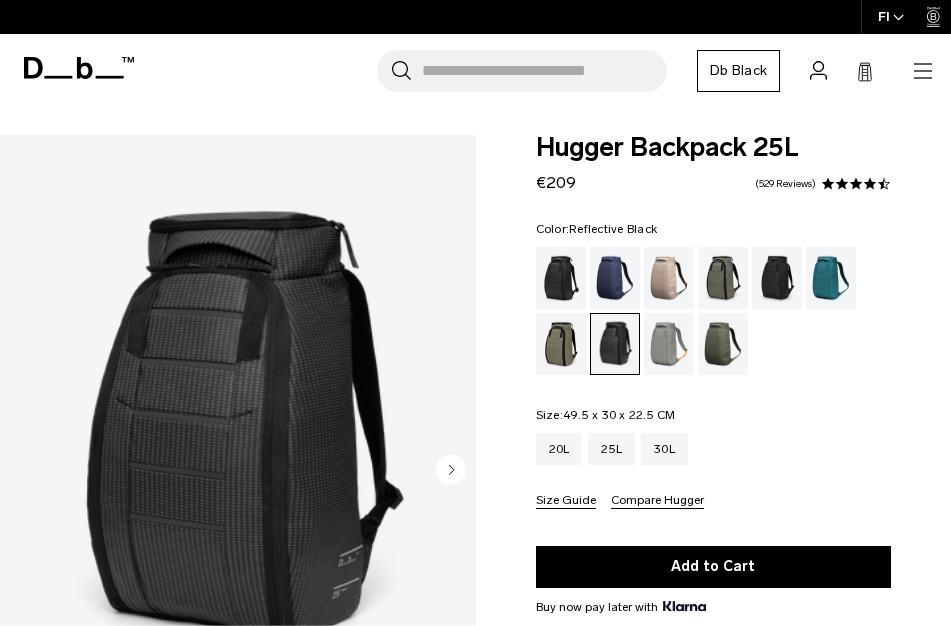scroll, scrollTop: 0, scrollLeft: 0, axis: both 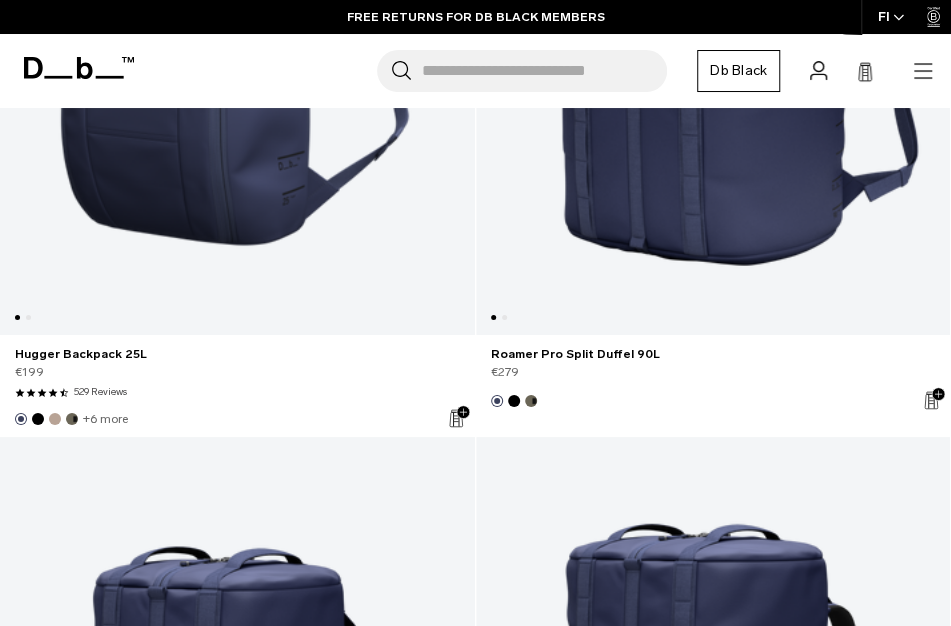 click at bounding box center [237, 36] 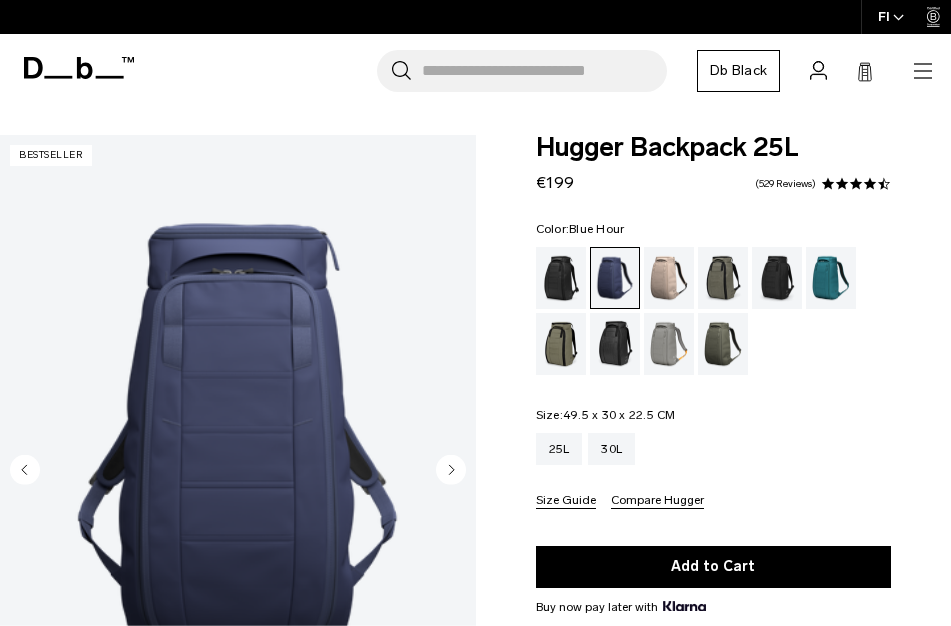 scroll, scrollTop: 0, scrollLeft: 0, axis: both 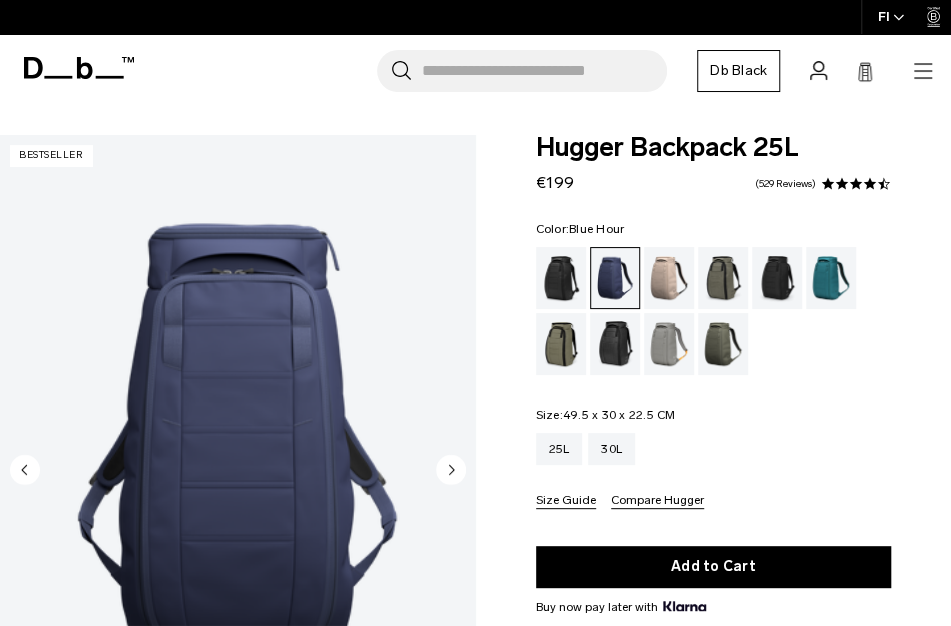 click 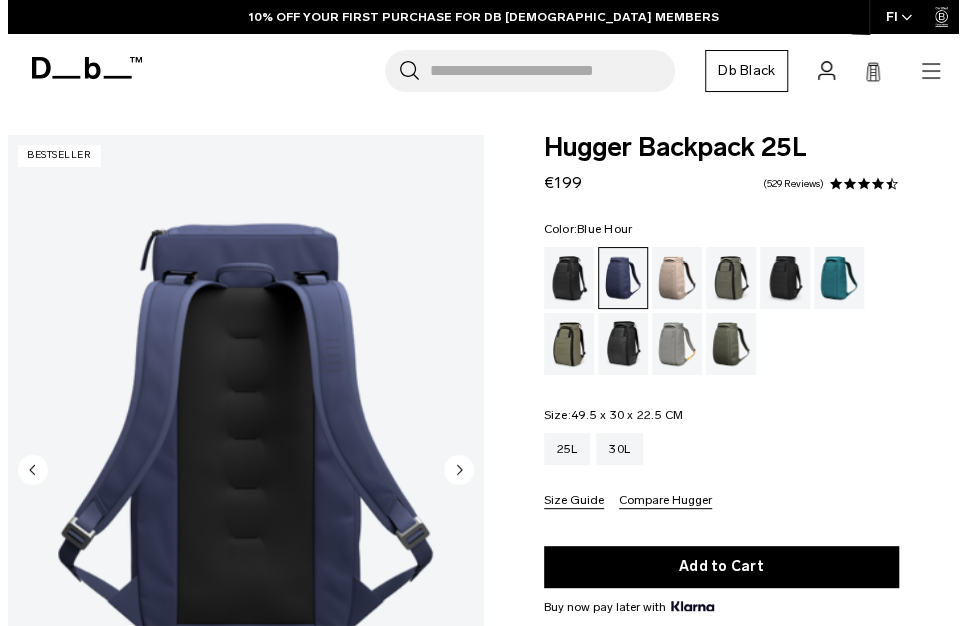 scroll, scrollTop: 0, scrollLeft: 0, axis: both 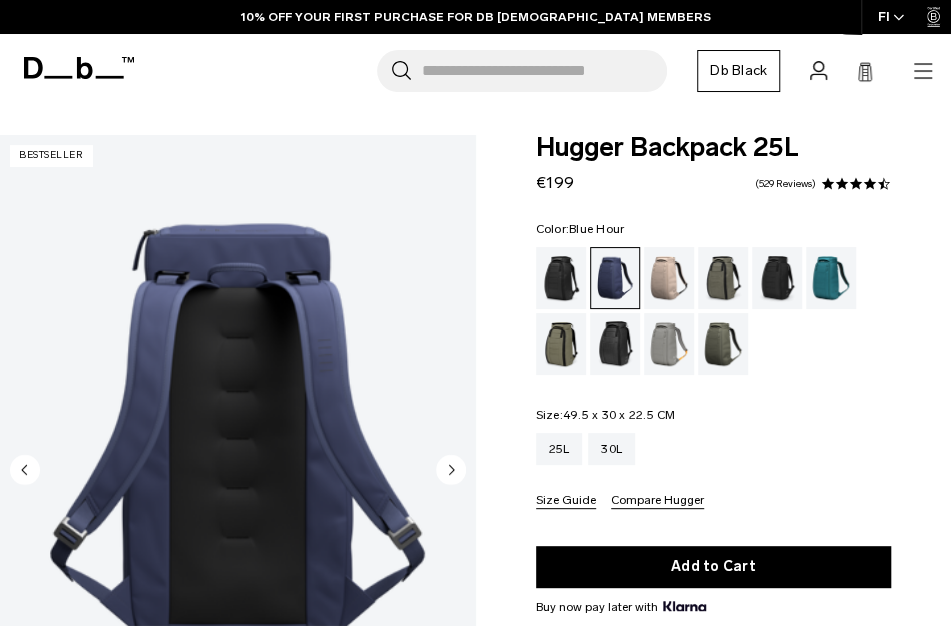 click 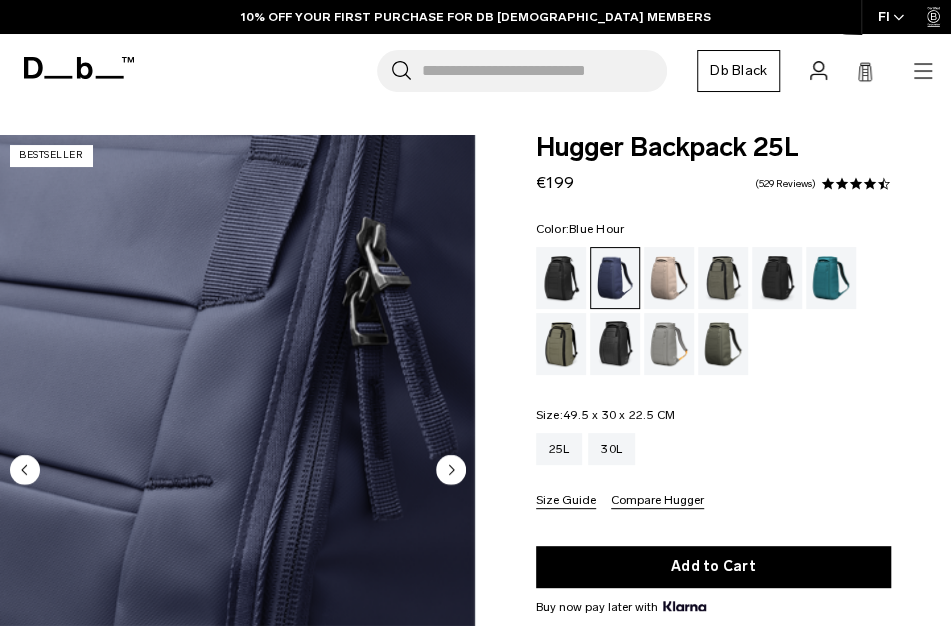click 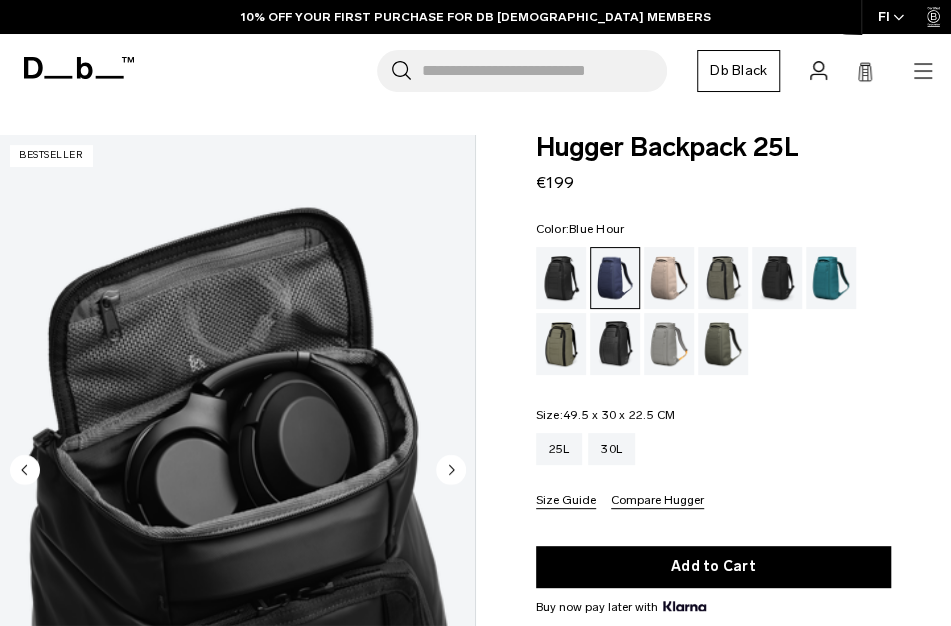 click 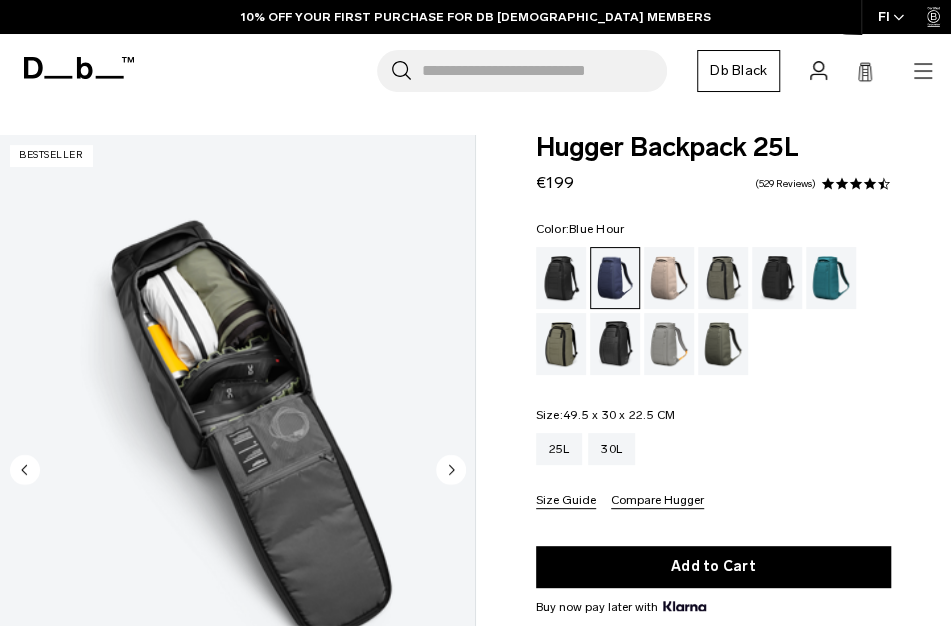 click 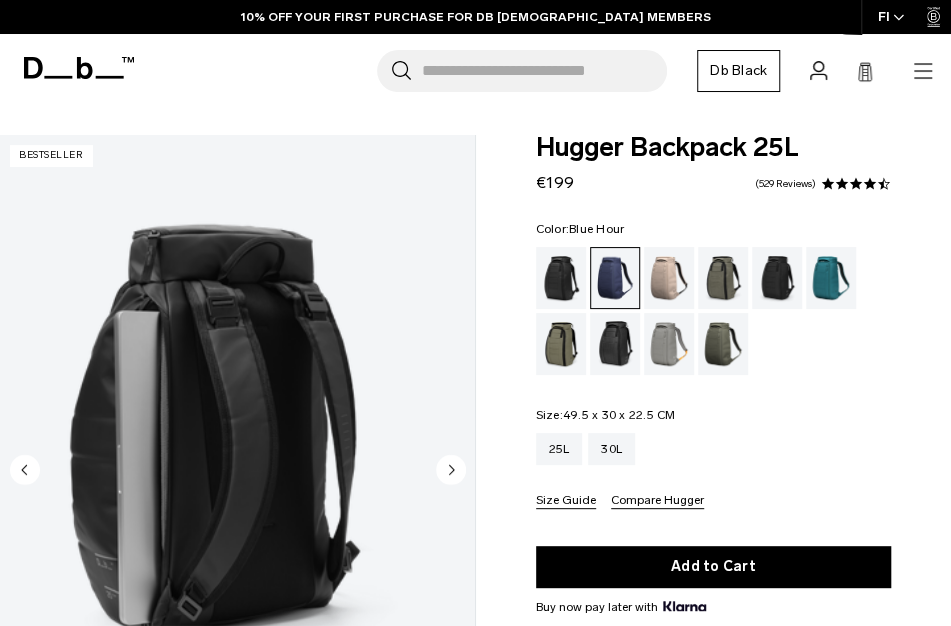click 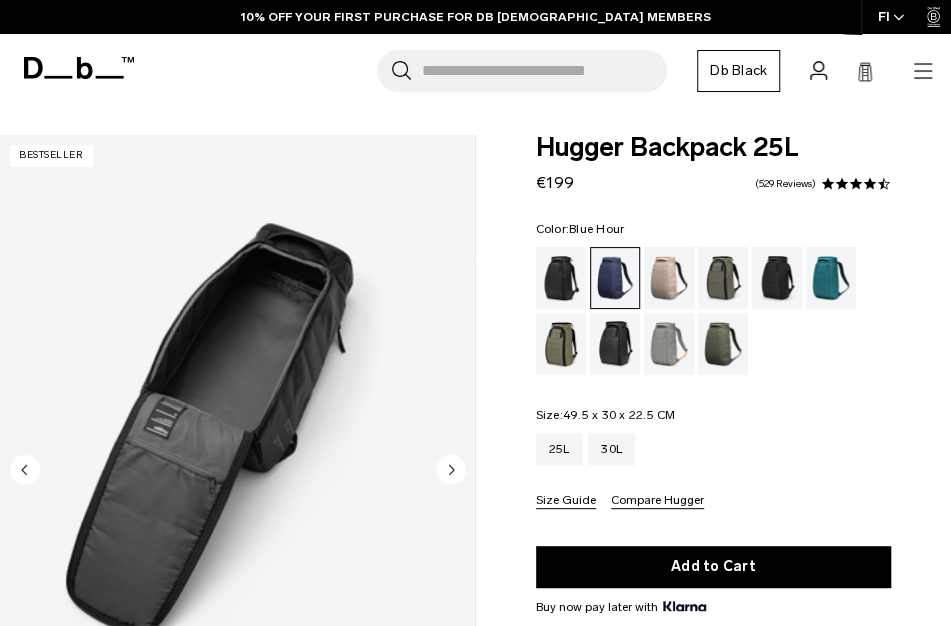 click 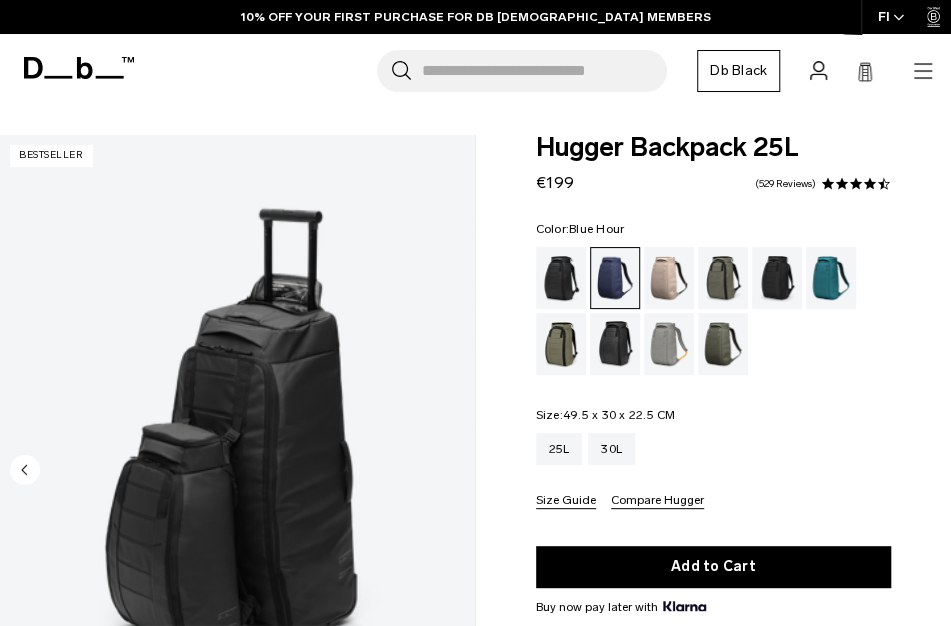 click on "09 / 09
Bestseller" at bounding box center (238, 471) 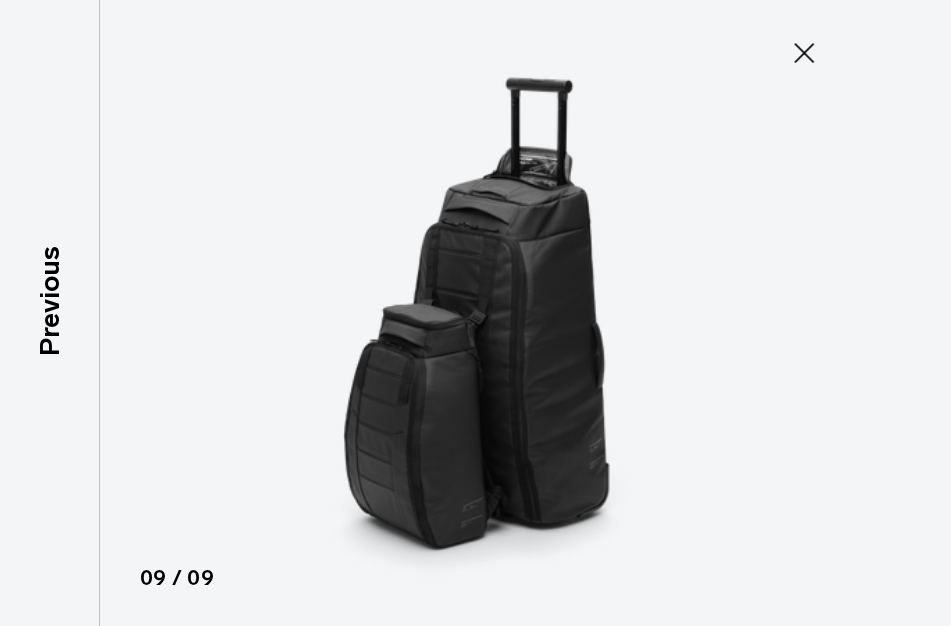 scroll, scrollTop: 0, scrollLeft: 20, axis: horizontal 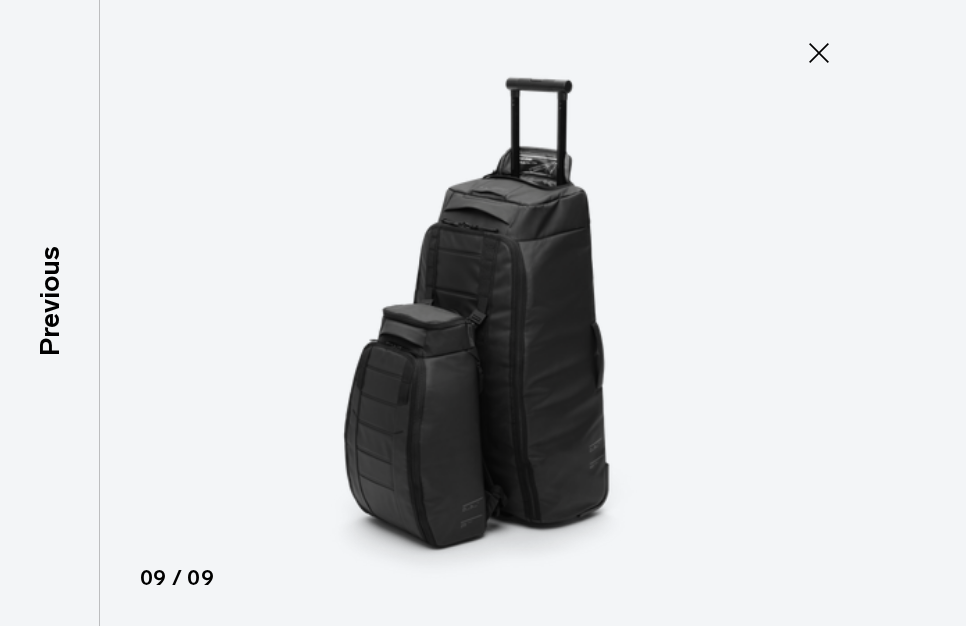 click on "Close" at bounding box center [819, 53] 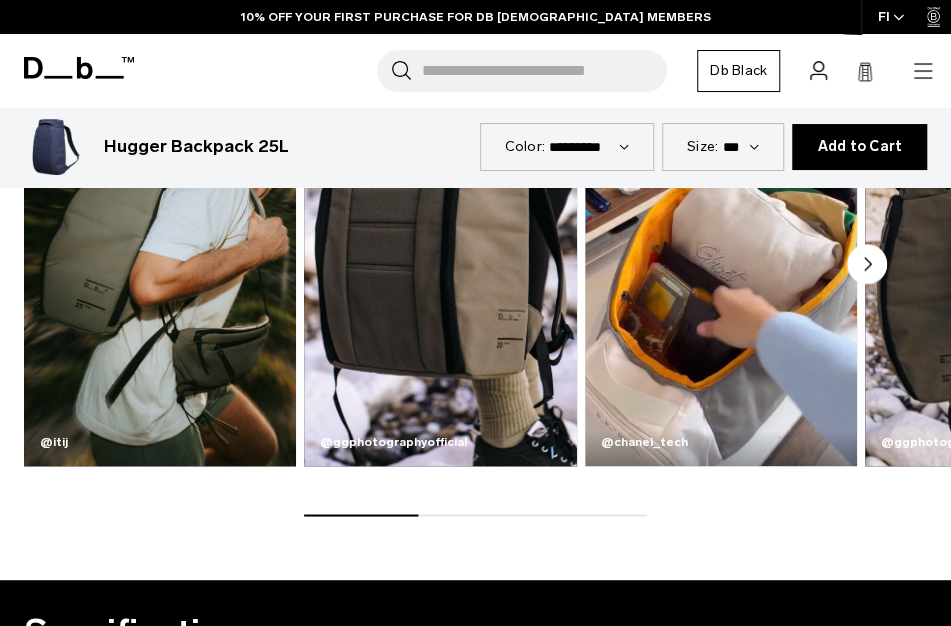 scroll, scrollTop: 800, scrollLeft: 0, axis: vertical 